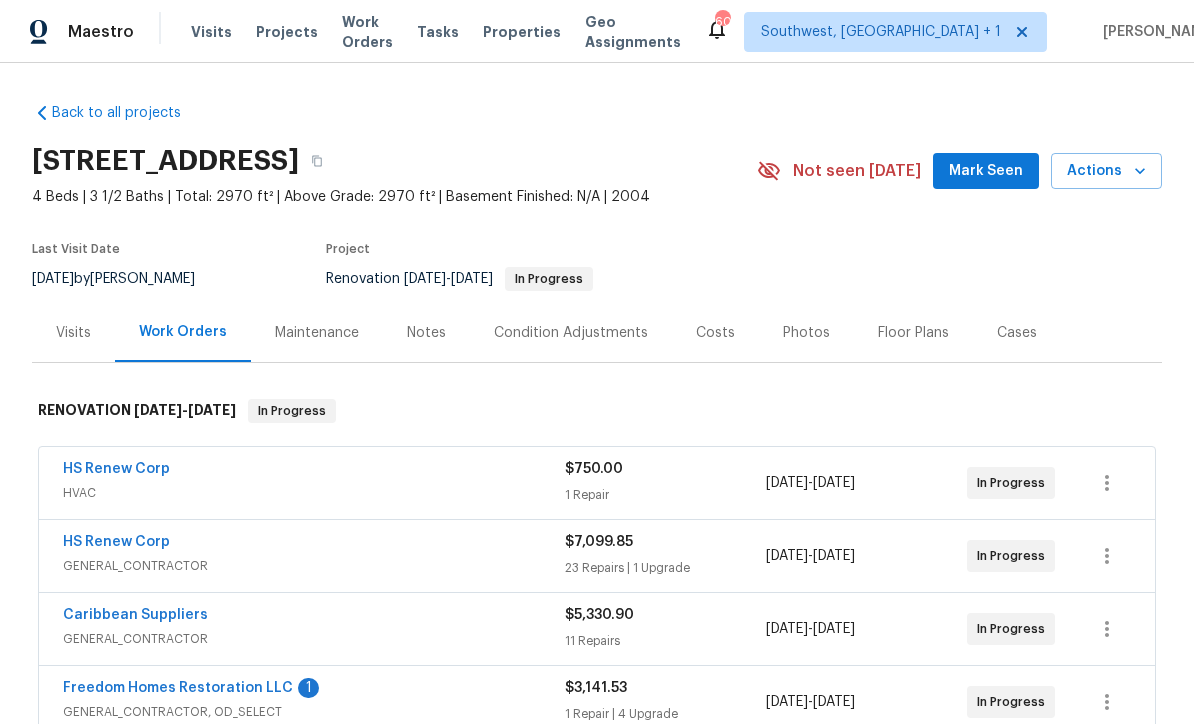 scroll, scrollTop: 0, scrollLeft: 0, axis: both 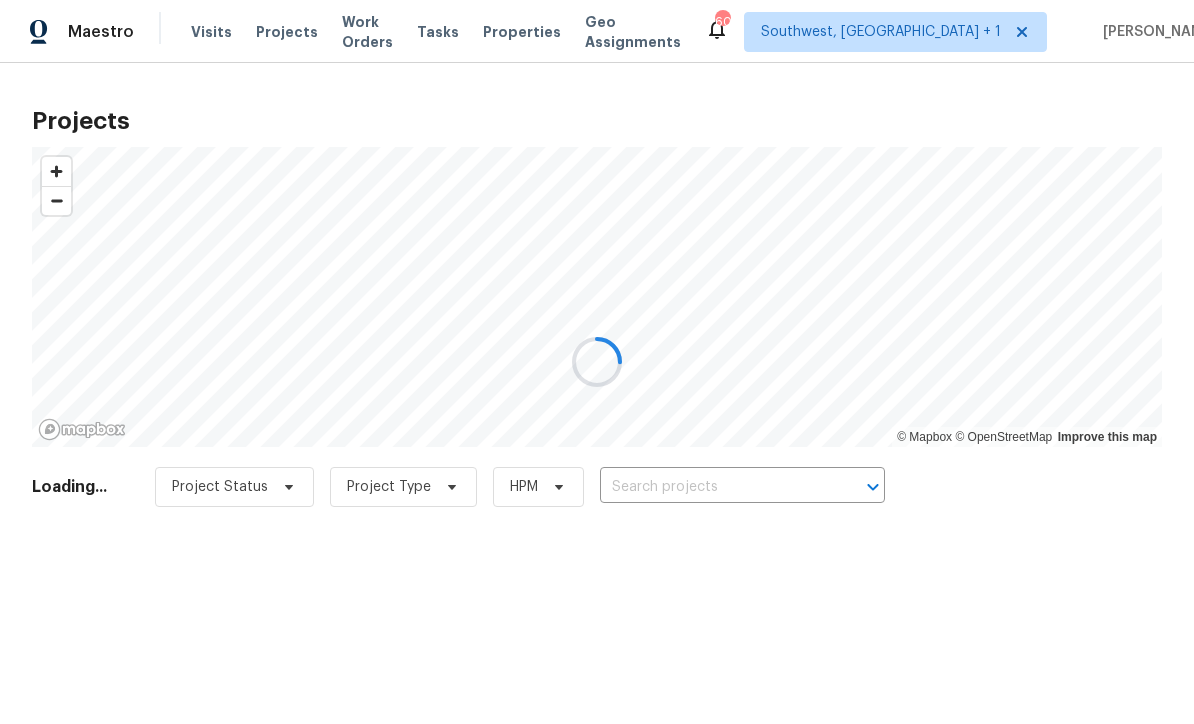 click on "Work Orders" at bounding box center (367, 32) 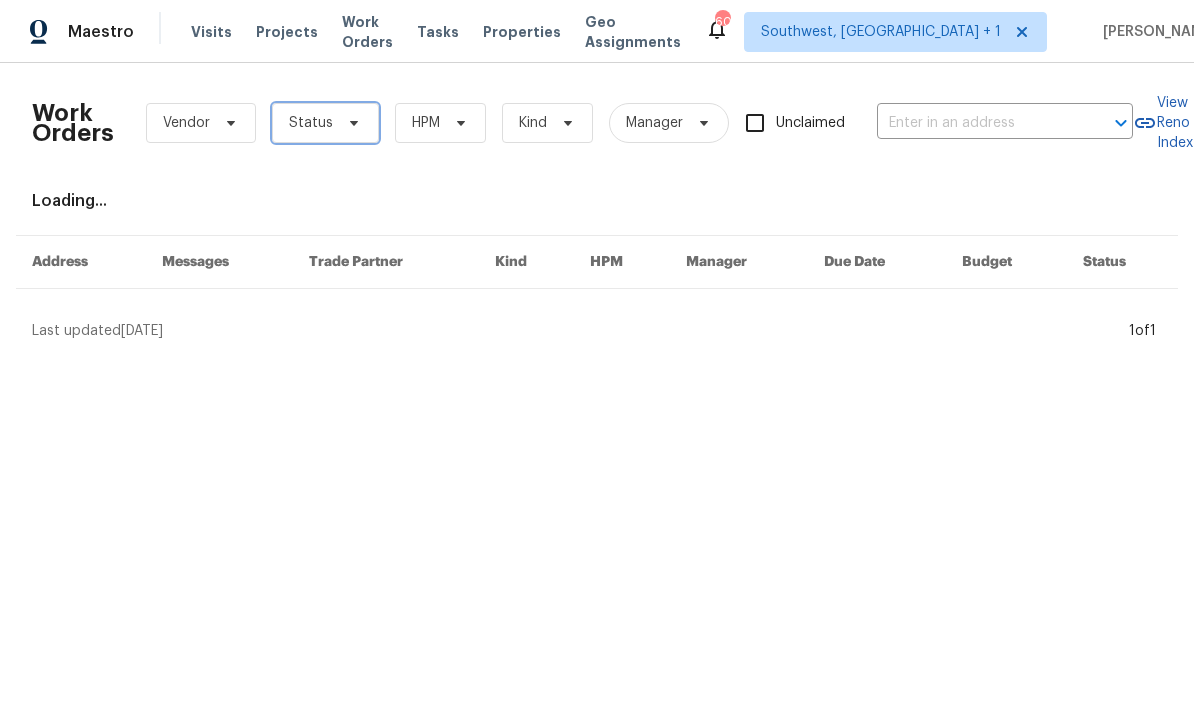 click on "Status" at bounding box center [311, 123] 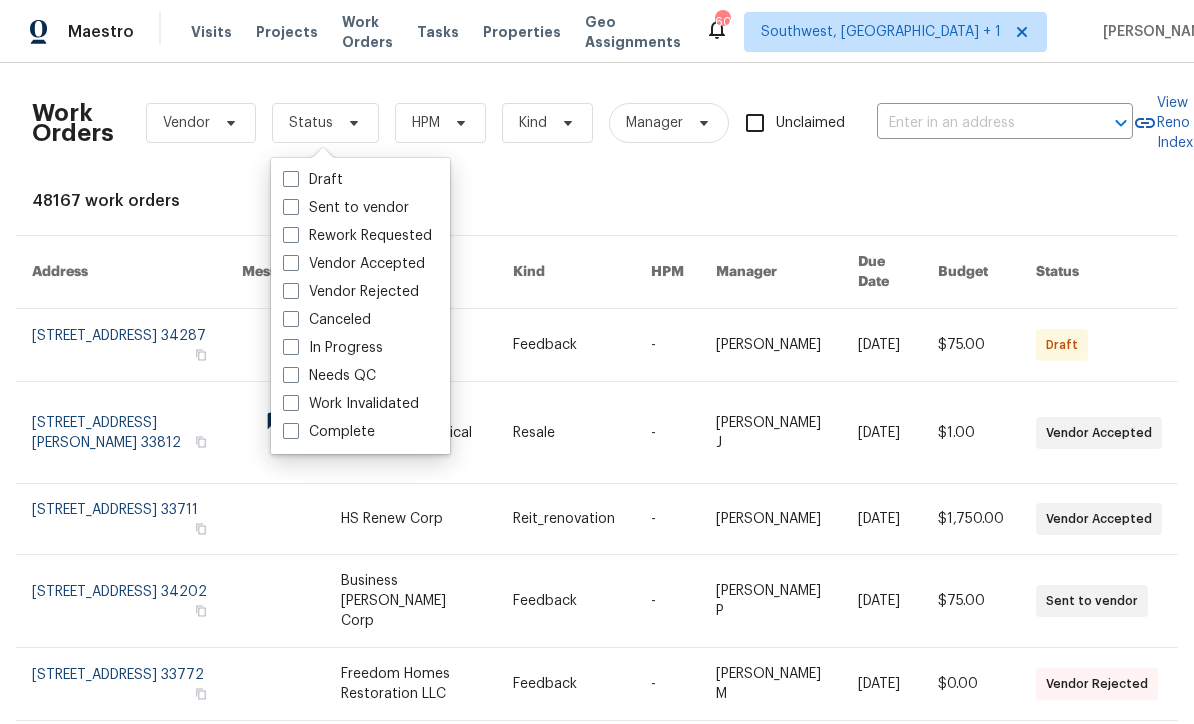 click at bounding box center (291, 375) 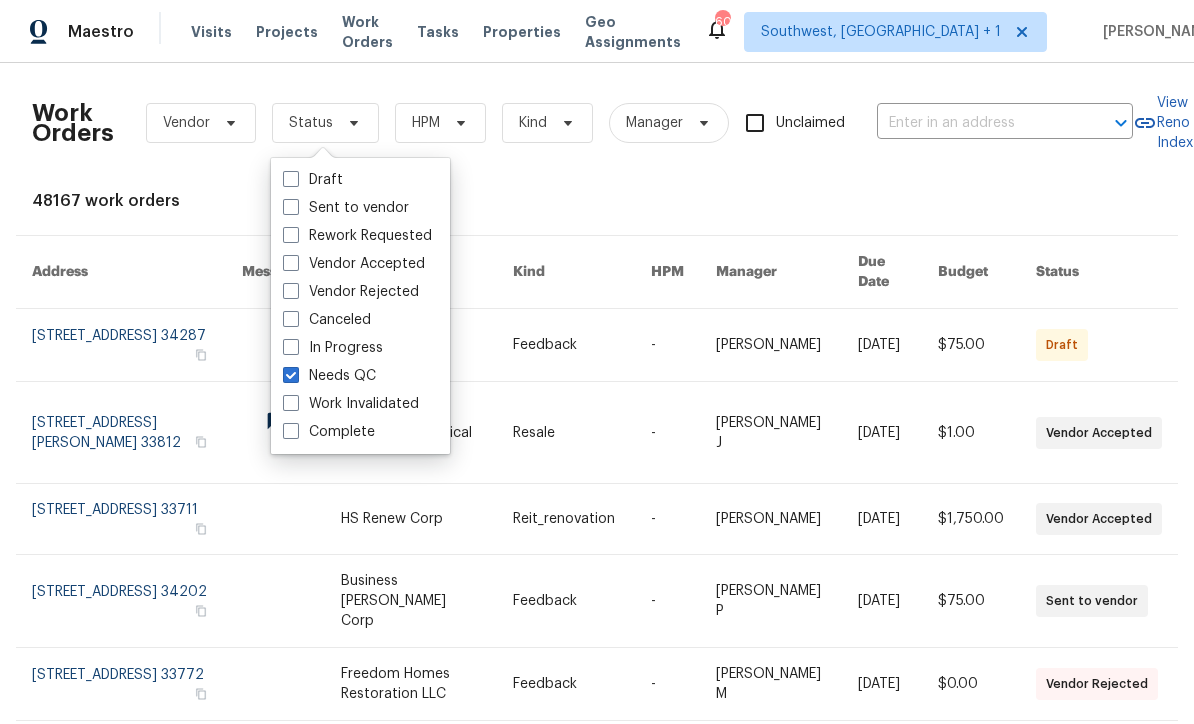 checkbox on "true" 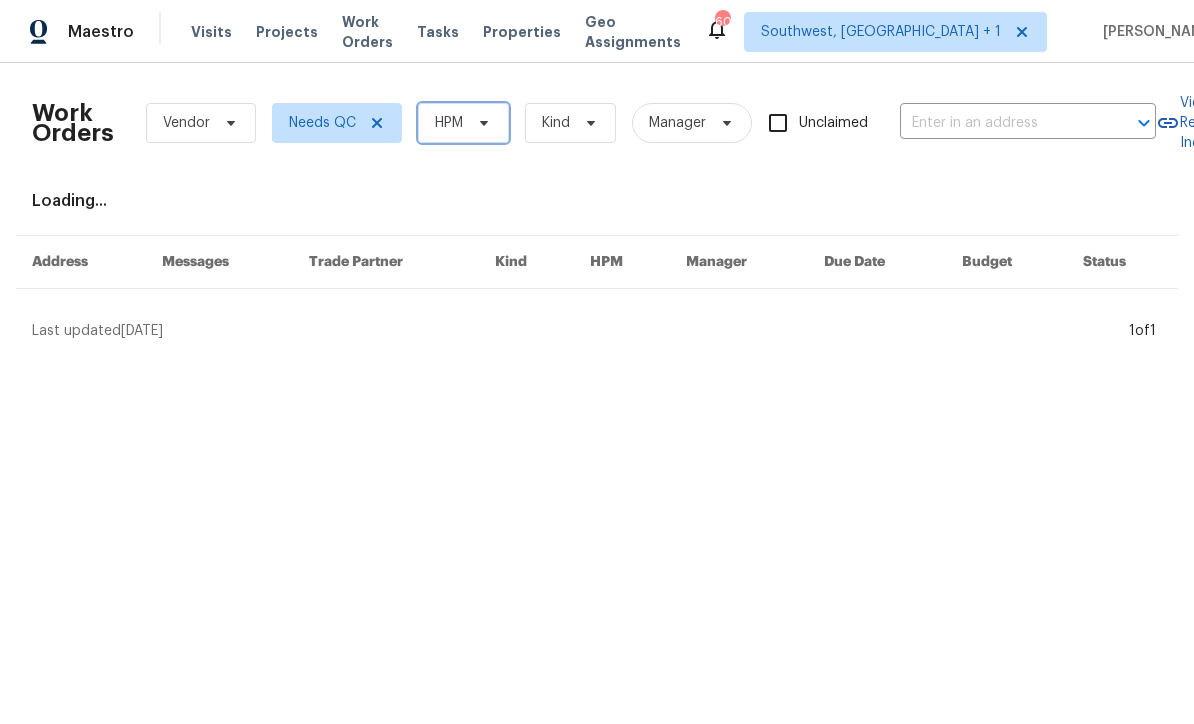 click on "HPM" at bounding box center (463, 123) 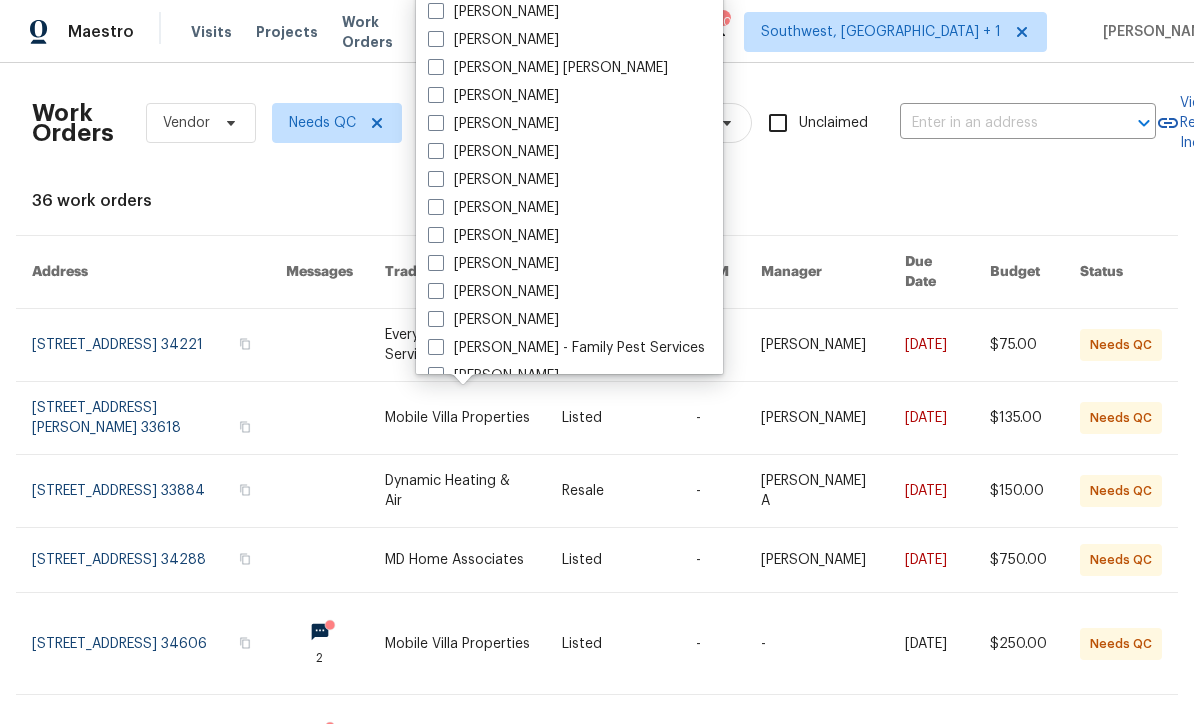 scroll, scrollTop: 138, scrollLeft: 0, axis: vertical 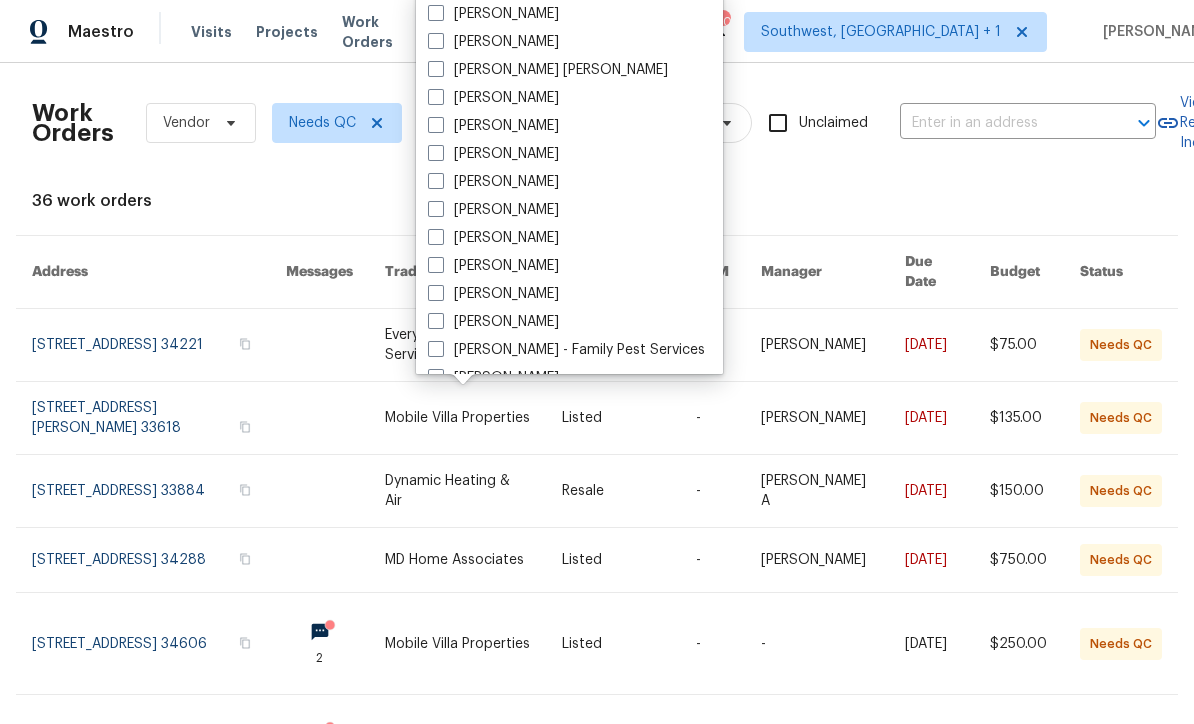 click on "[PERSON_NAME]" at bounding box center [493, 266] 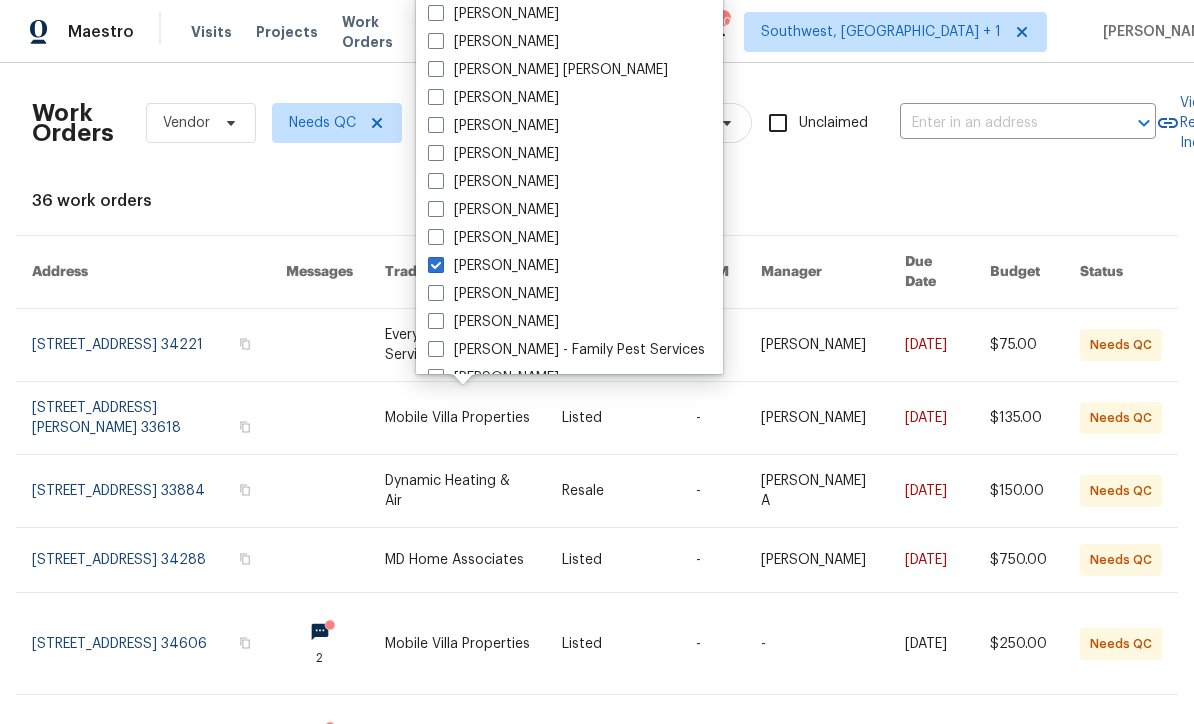 checkbox on "true" 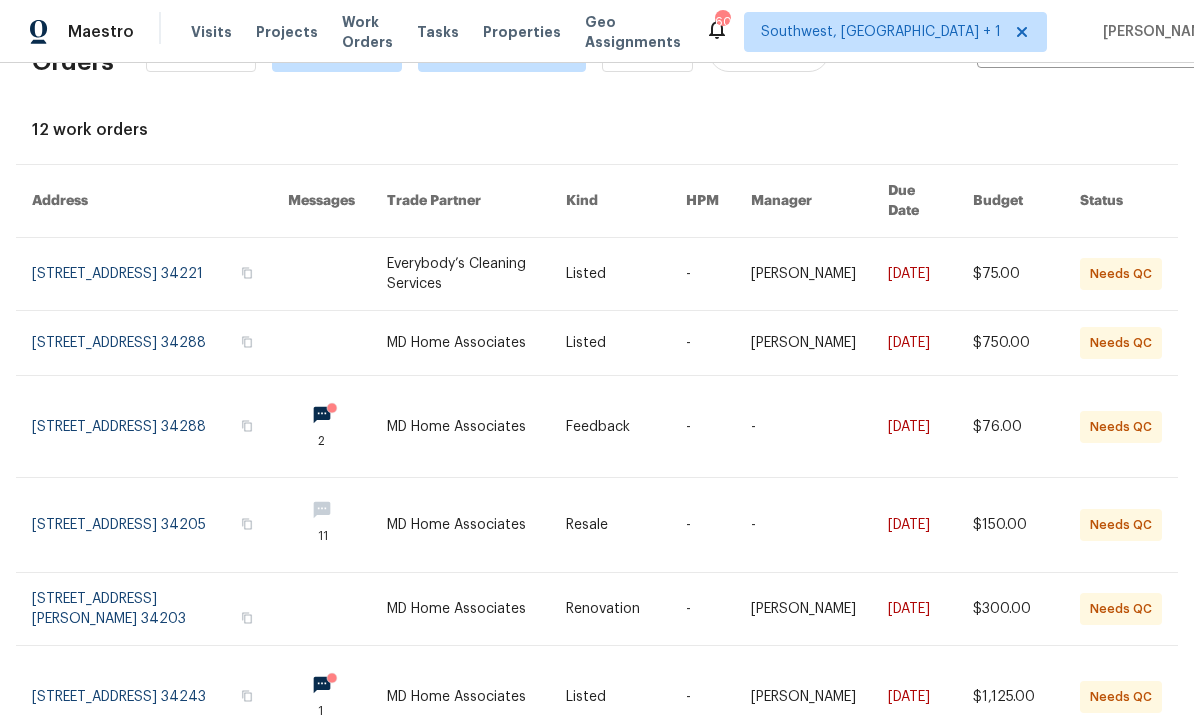 scroll, scrollTop: 71, scrollLeft: 0, axis: vertical 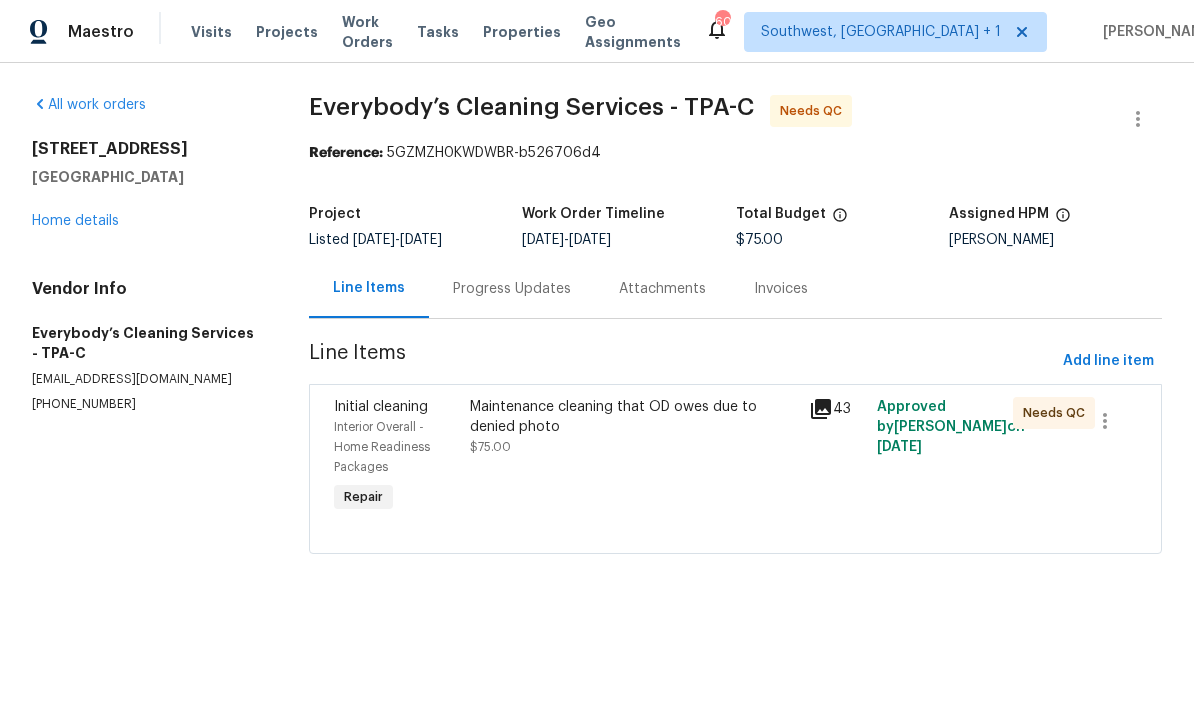 click on "Maintenance cleaning that OD owes due to denied photo $75.00" at bounding box center [634, 457] 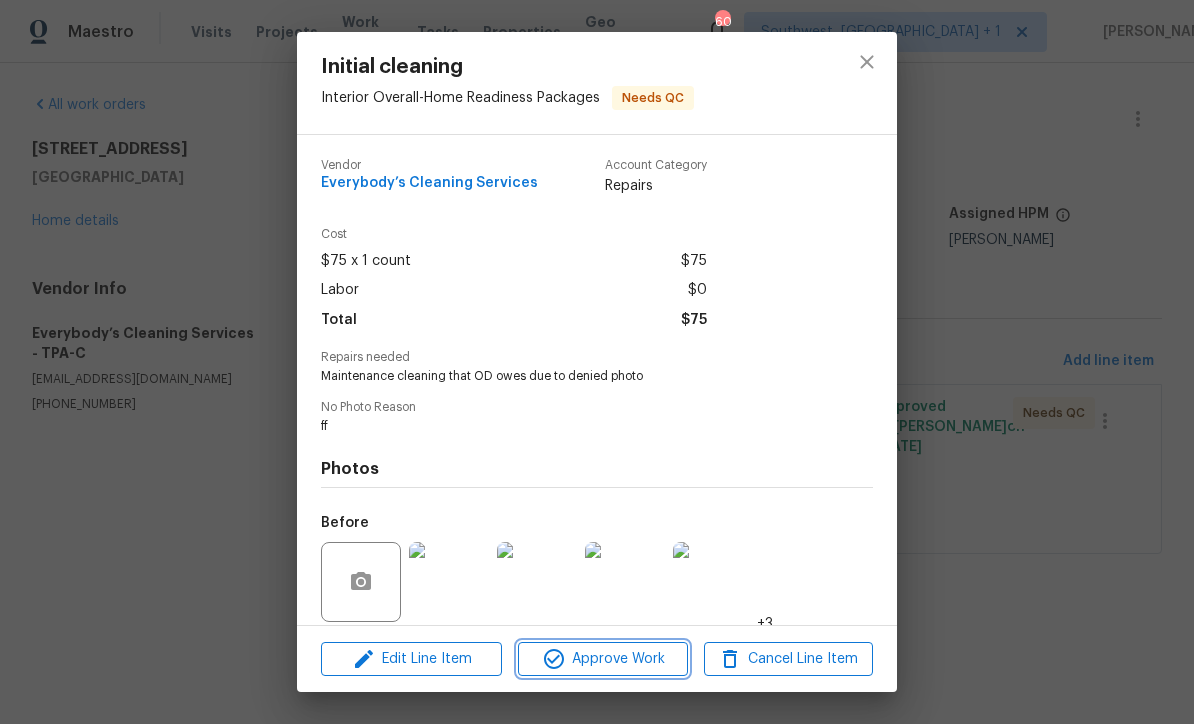 click on "Approve Work" at bounding box center [602, 659] 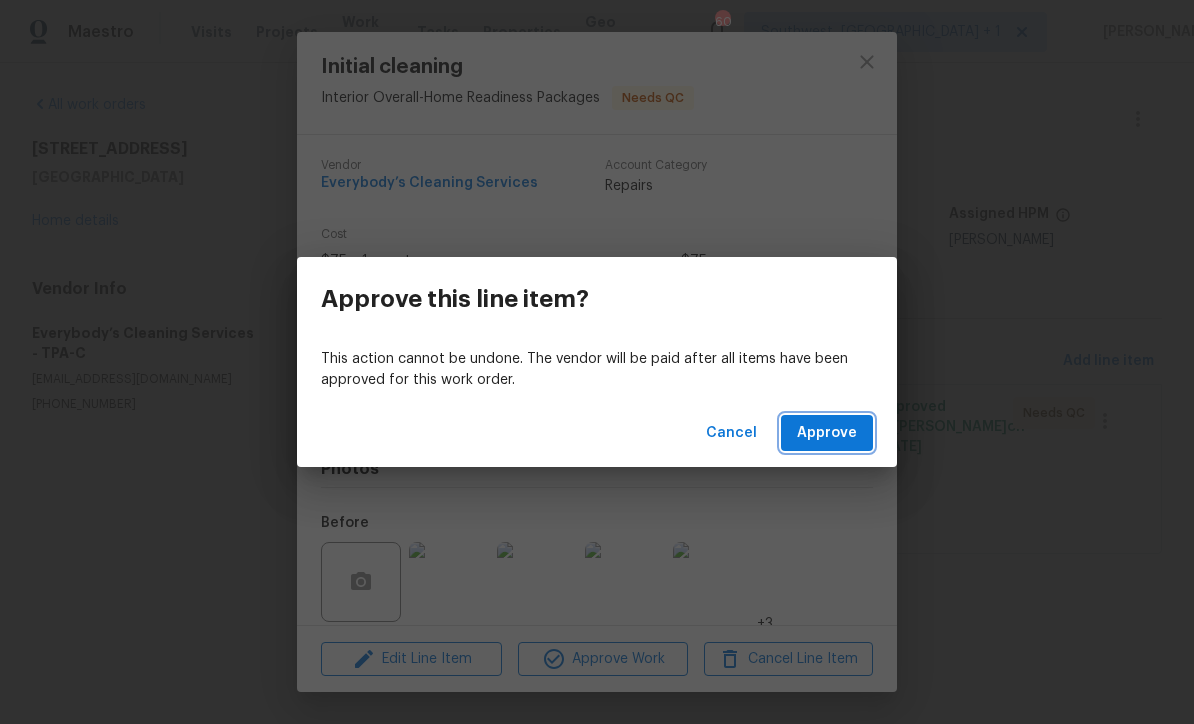 click on "Approve" at bounding box center (827, 433) 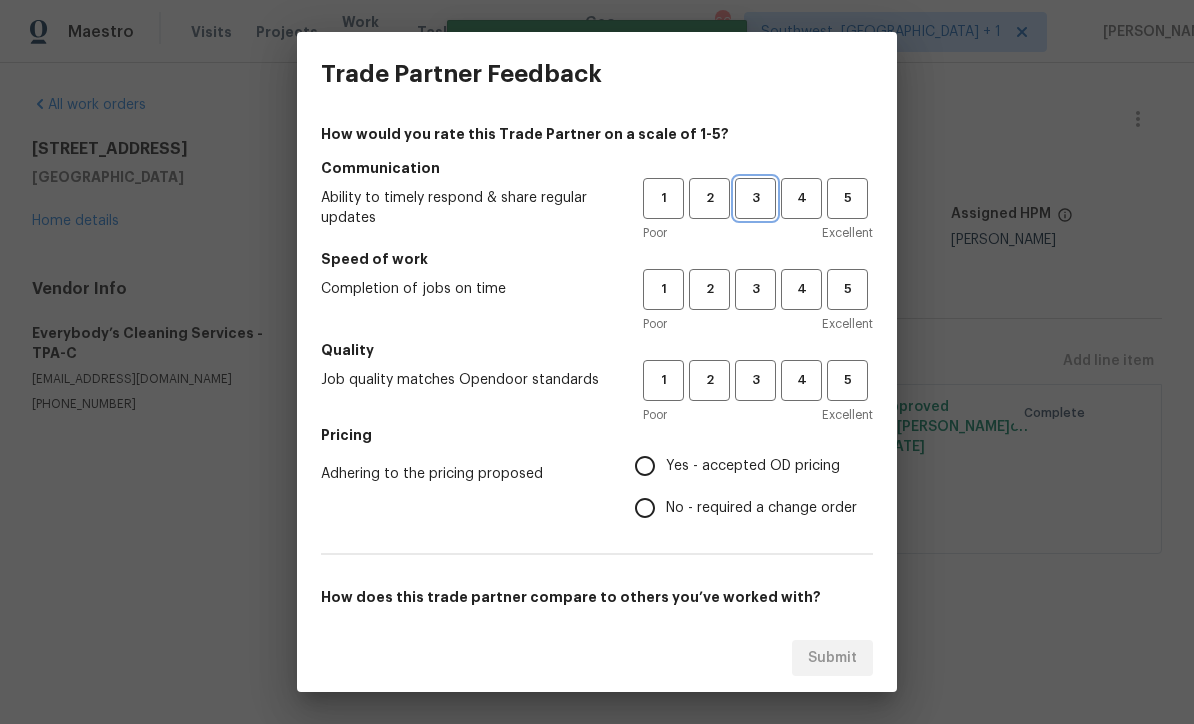 click on "3" at bounding box center [755, 198] 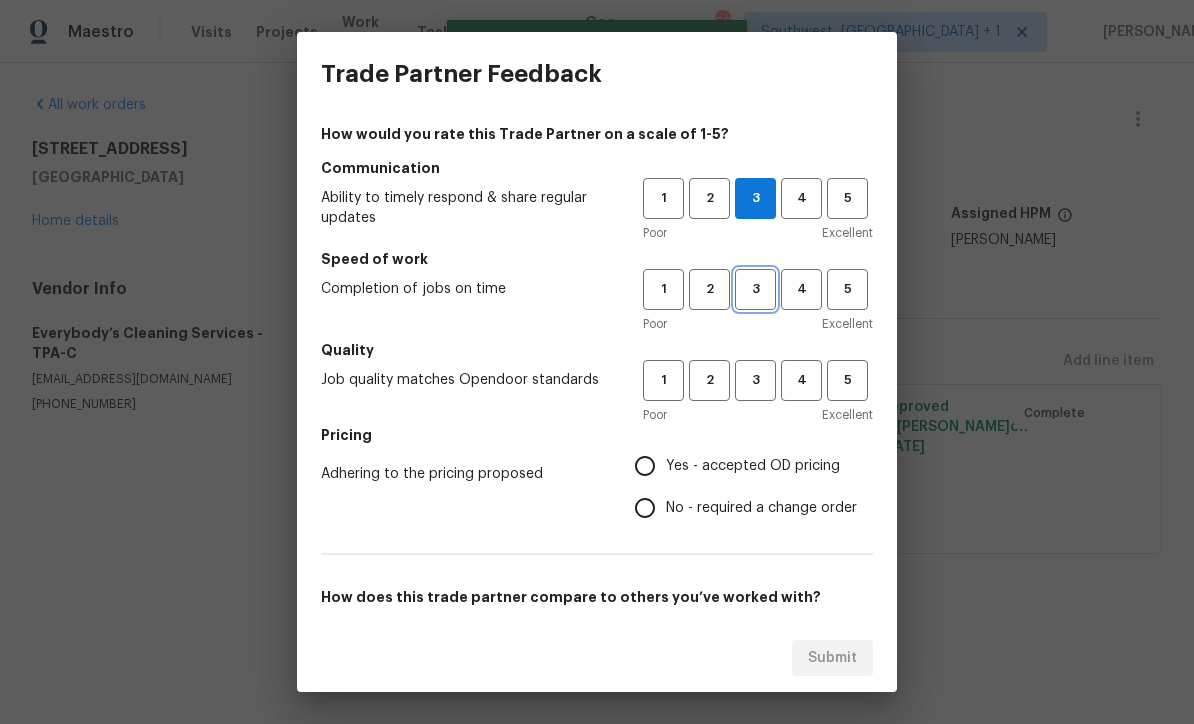 click on "3" at bounding box center [755, 289] 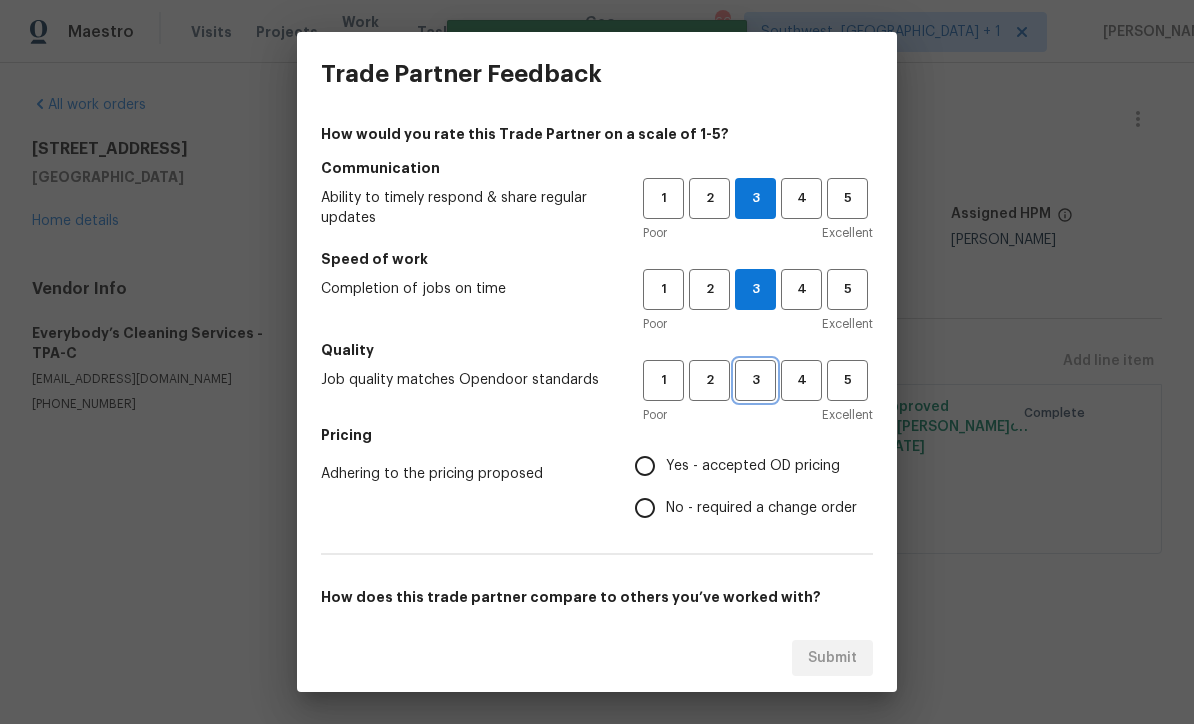 click on "3" at bounding box center (755, 380) 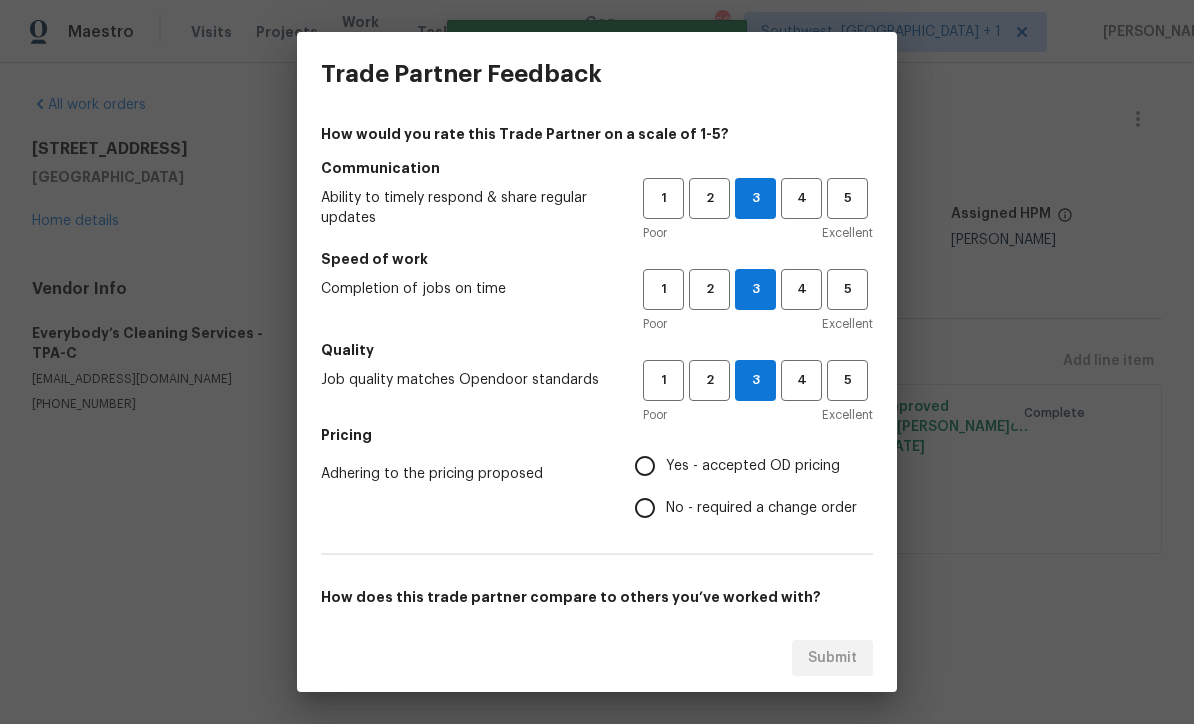 click on "Yes - accepted OD pricing" at bounding box center (645, 466) 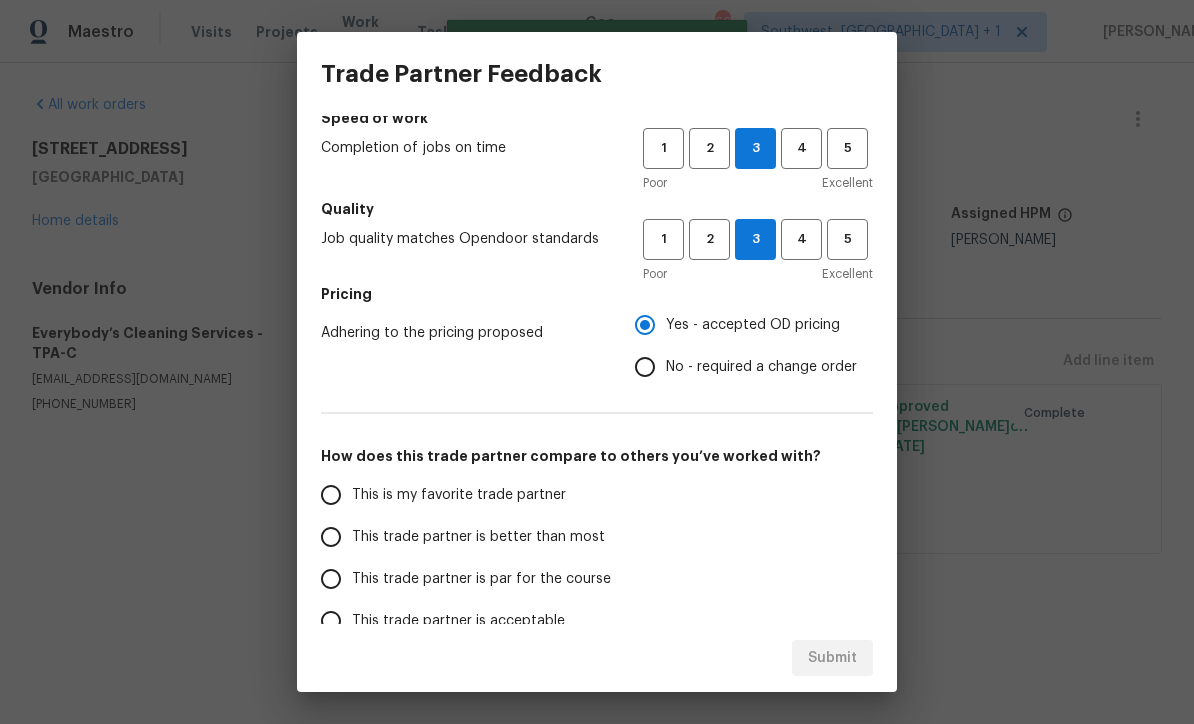 scroll, scrollTop: 139, scrollLeft: 0, axis: vertical 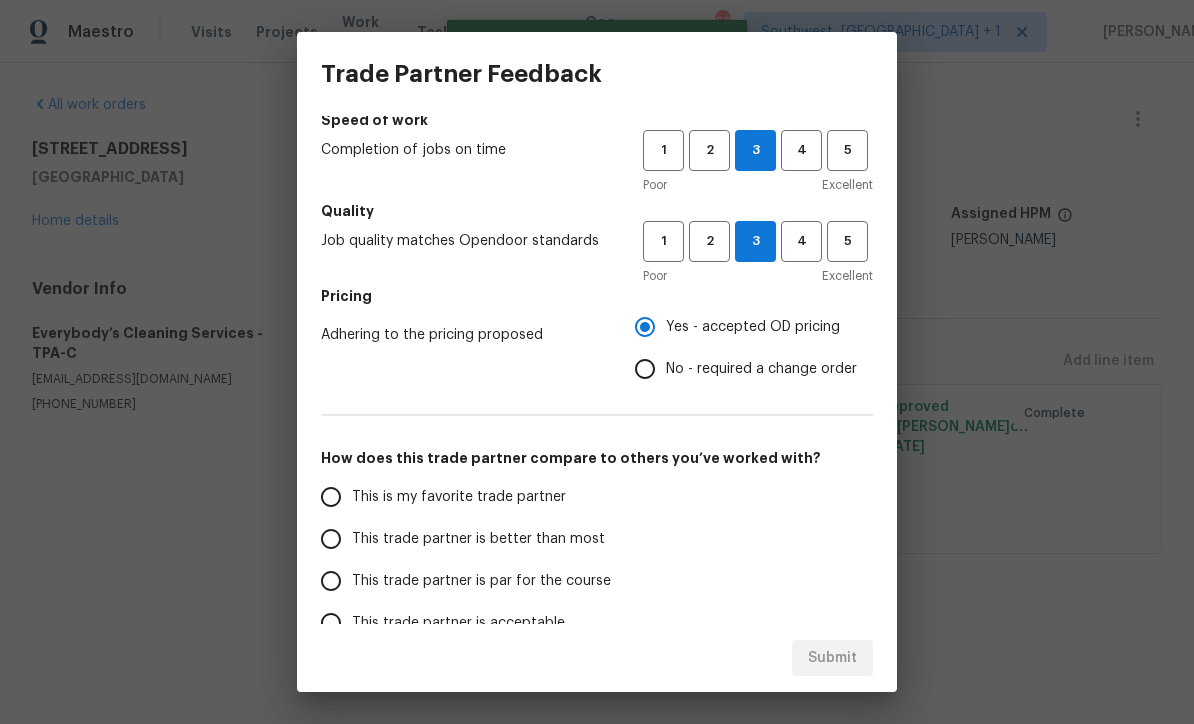 click on "This trade partner is par for the course" at bounding box center (331, 581) 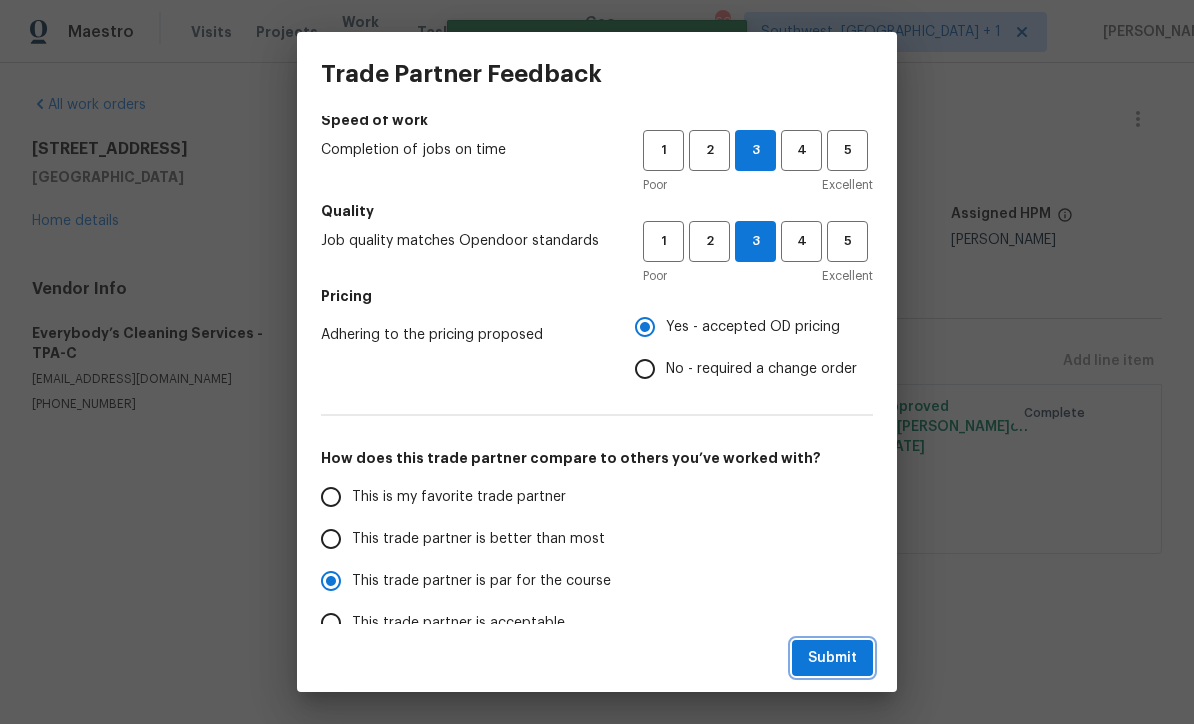 click on "Submit" at bounding box center [832, 658] 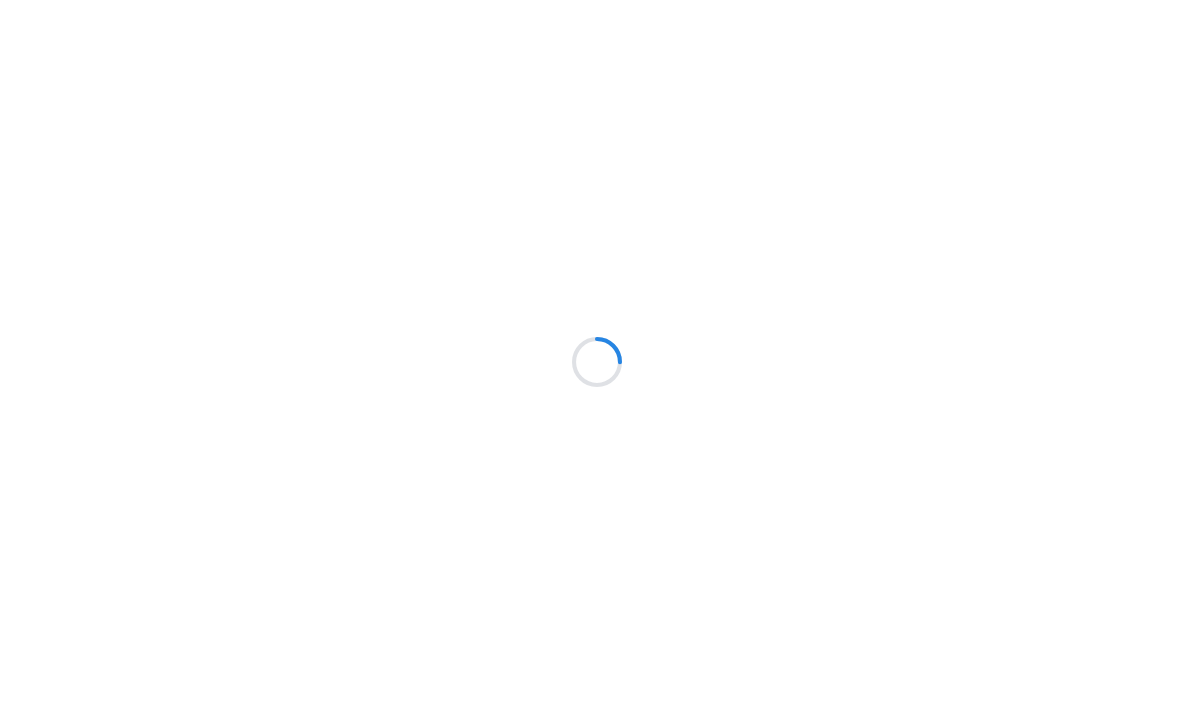 scroll, scrollTop: 0, scrollLeft: 0, axis: both 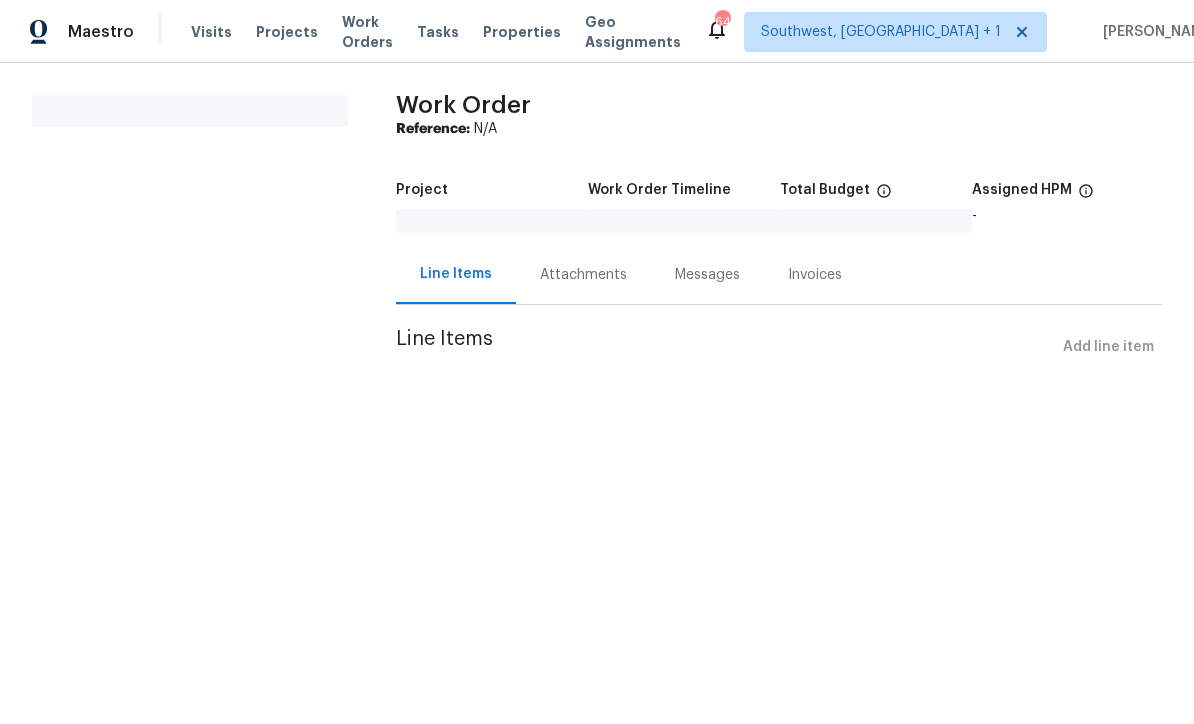 click on "Work Orders" at bounding box center [367, 32] 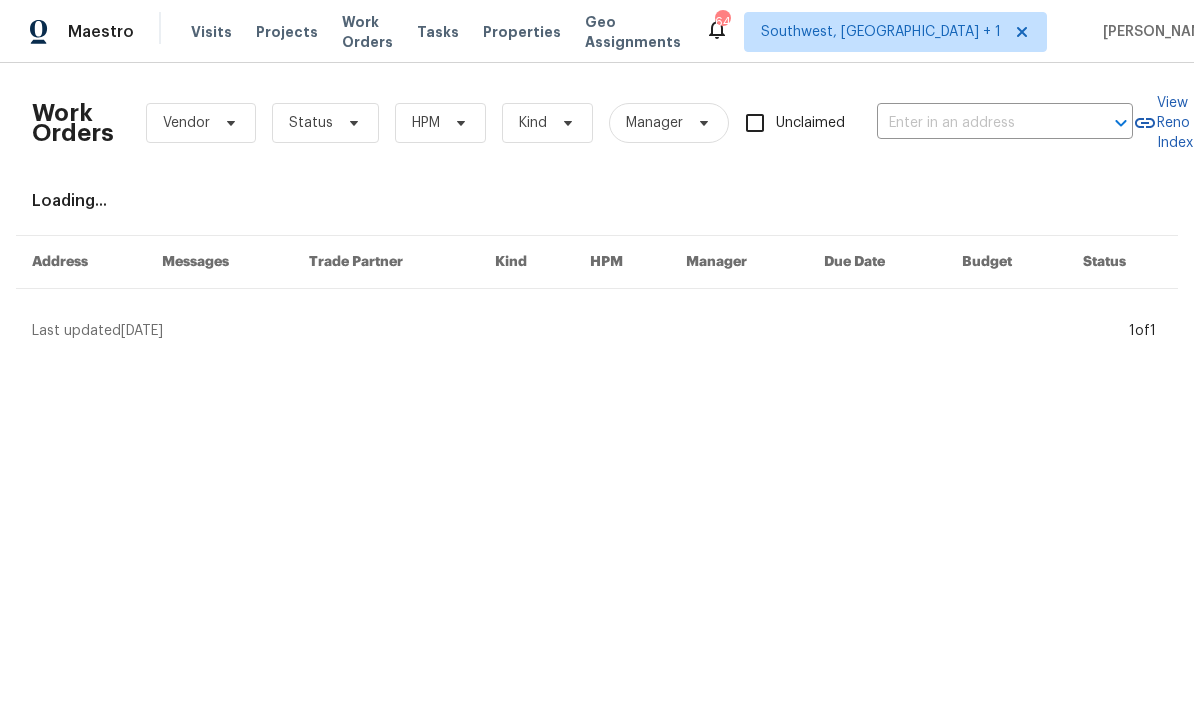 click on "Status" at bounding box center [311, 123] 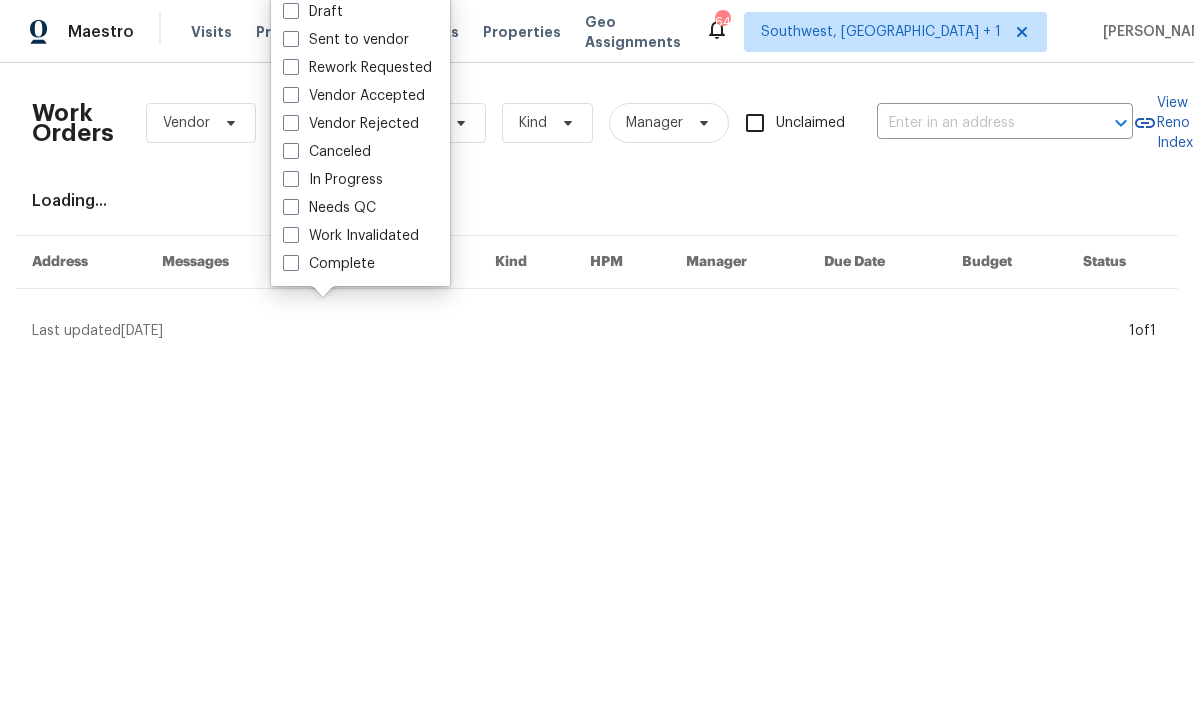 scroll, scrollTop: 0, scrollLeft: 0, axis: both 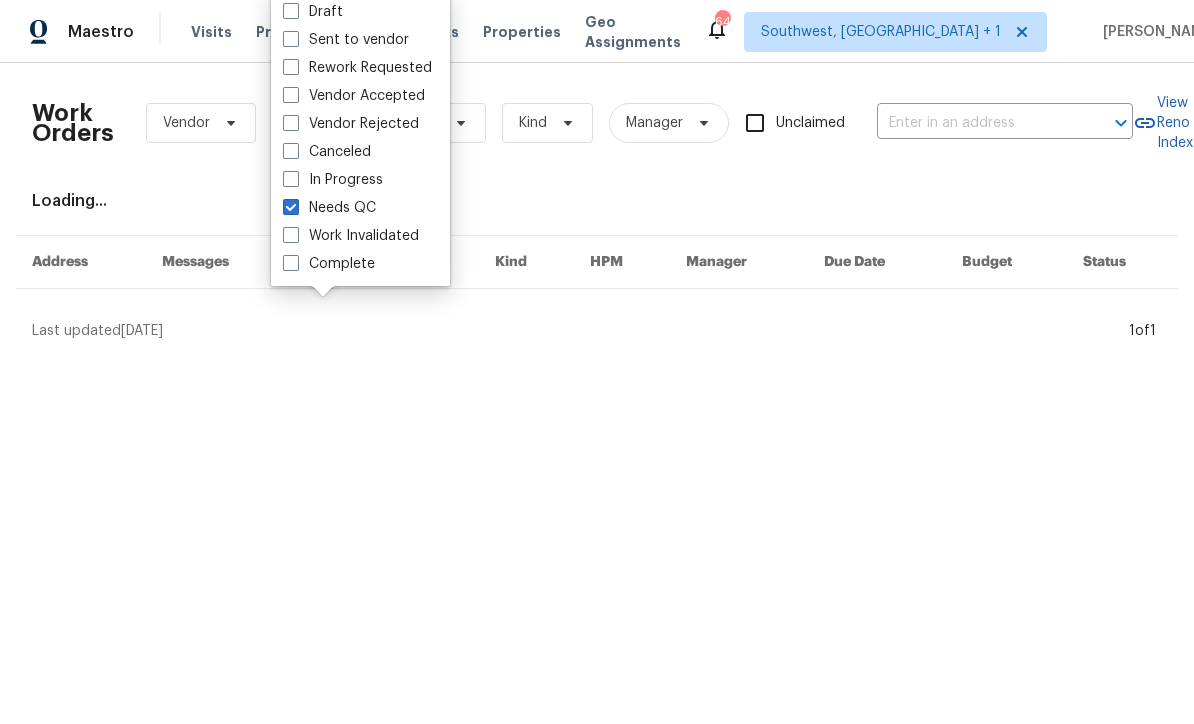 checkbox on "true" 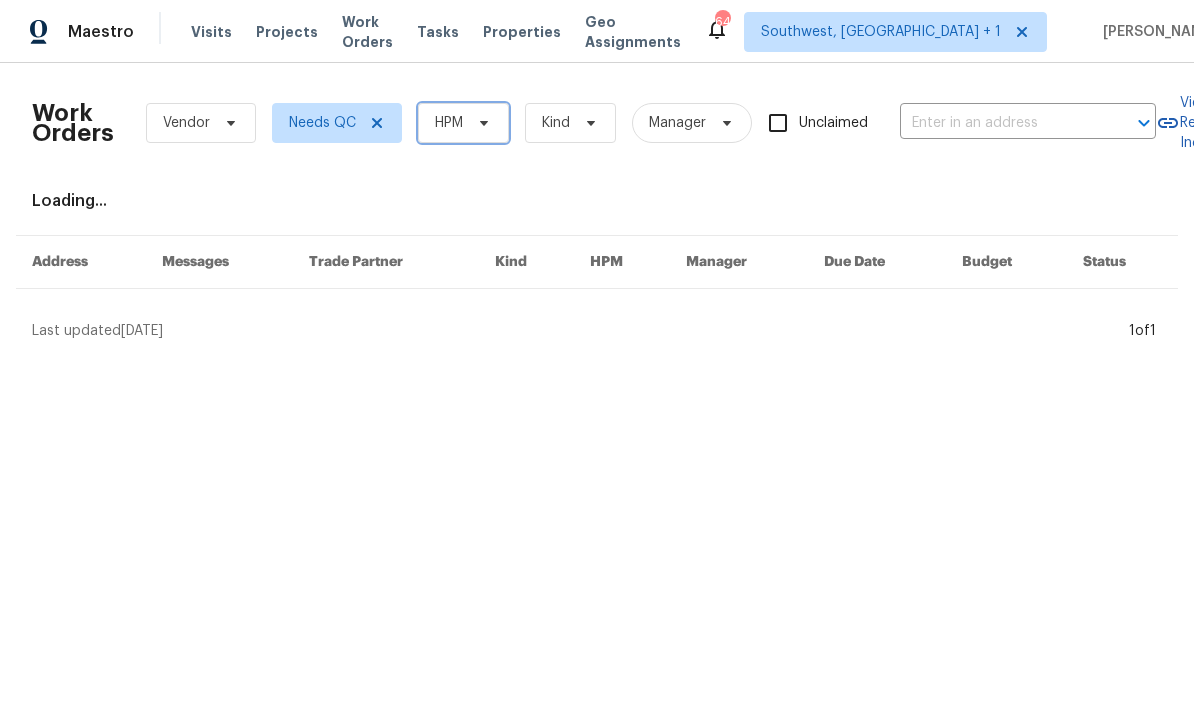 click on "HPM" at bounding box center [449, 123] 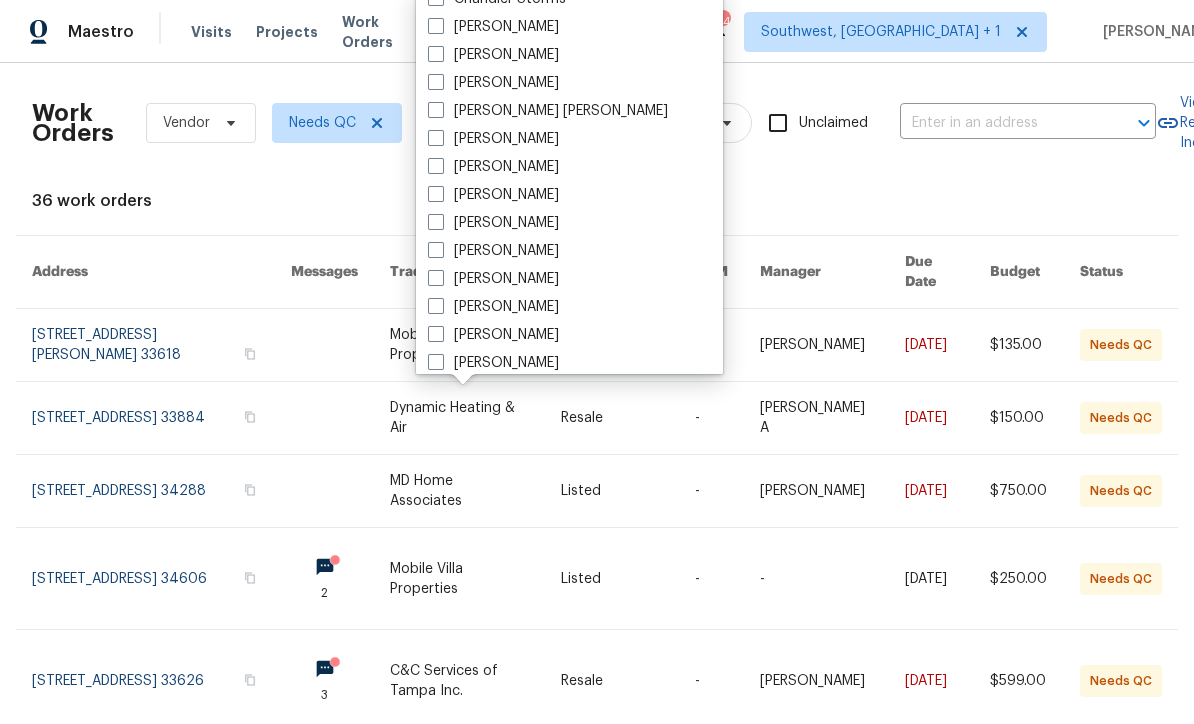 scroll, scrollTop: 104, scrollLeft: 0, axis: vertical 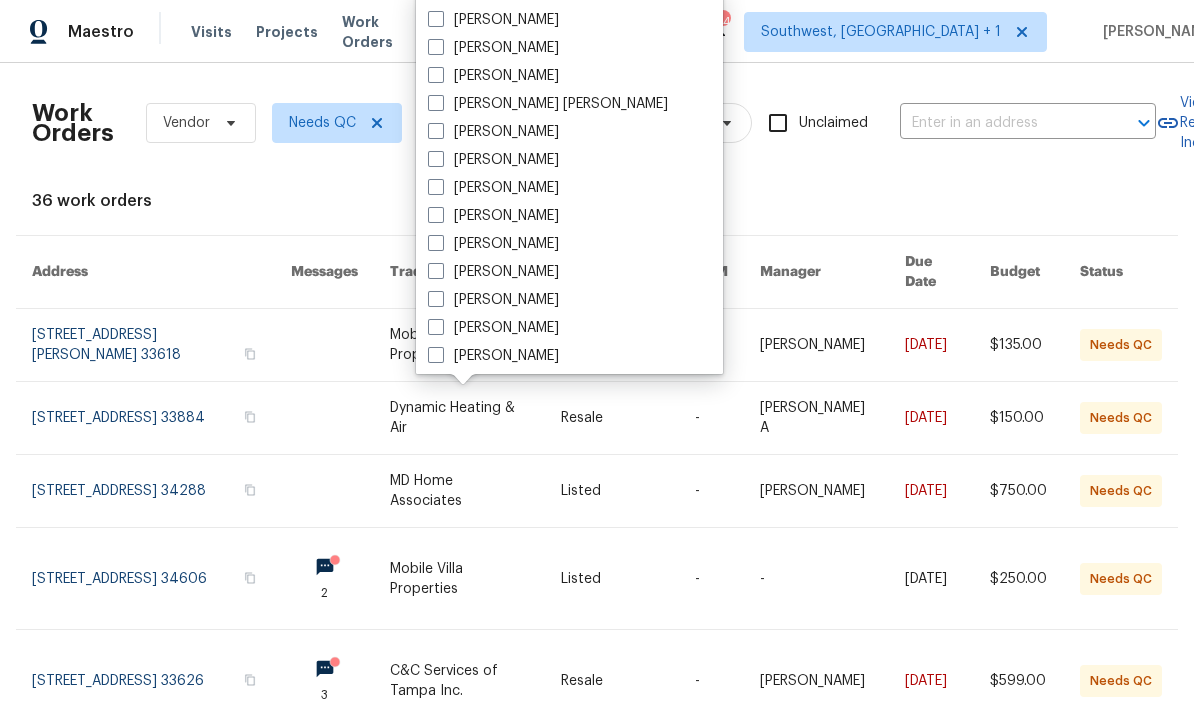 click at bounding box center (436, 299) 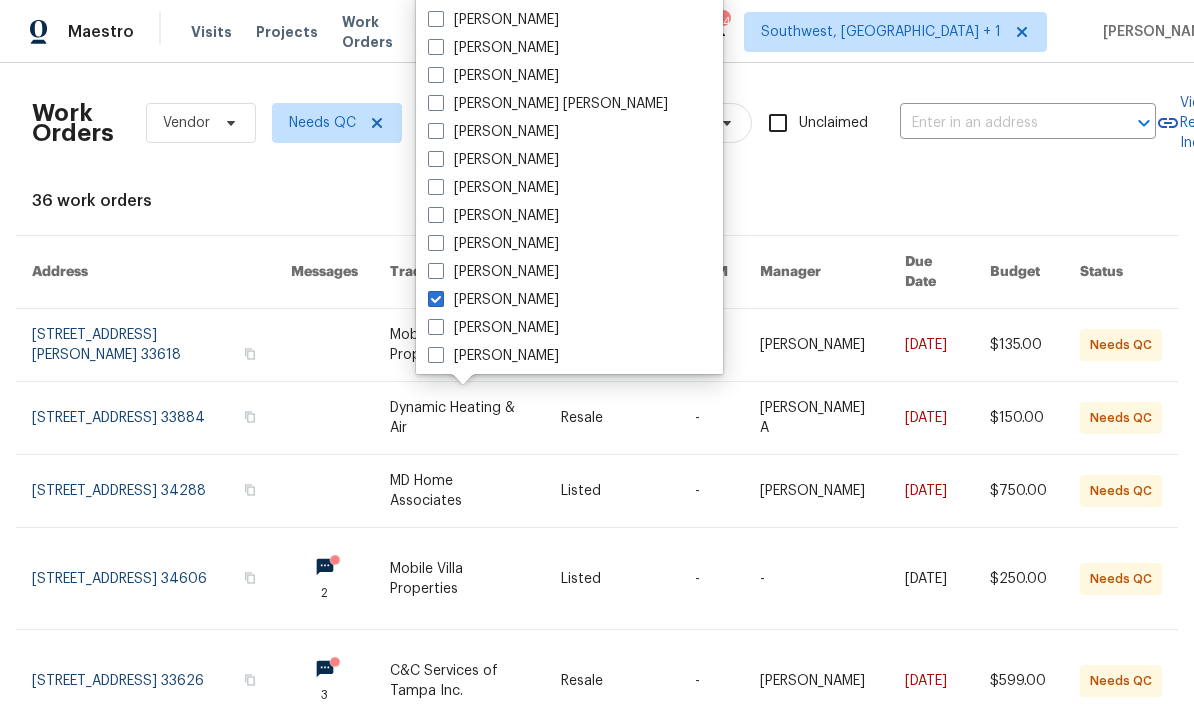 checkbox on "true" 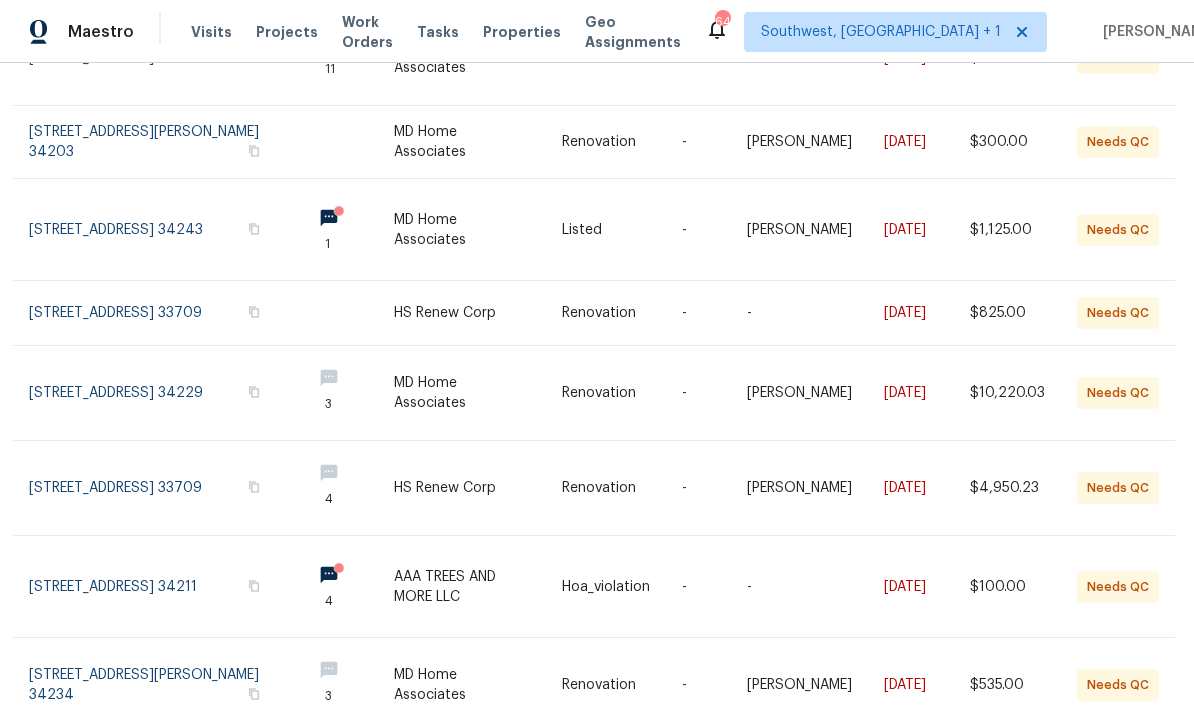 scroll, scrollTop: 472, scrollLeft: 3, axis: both 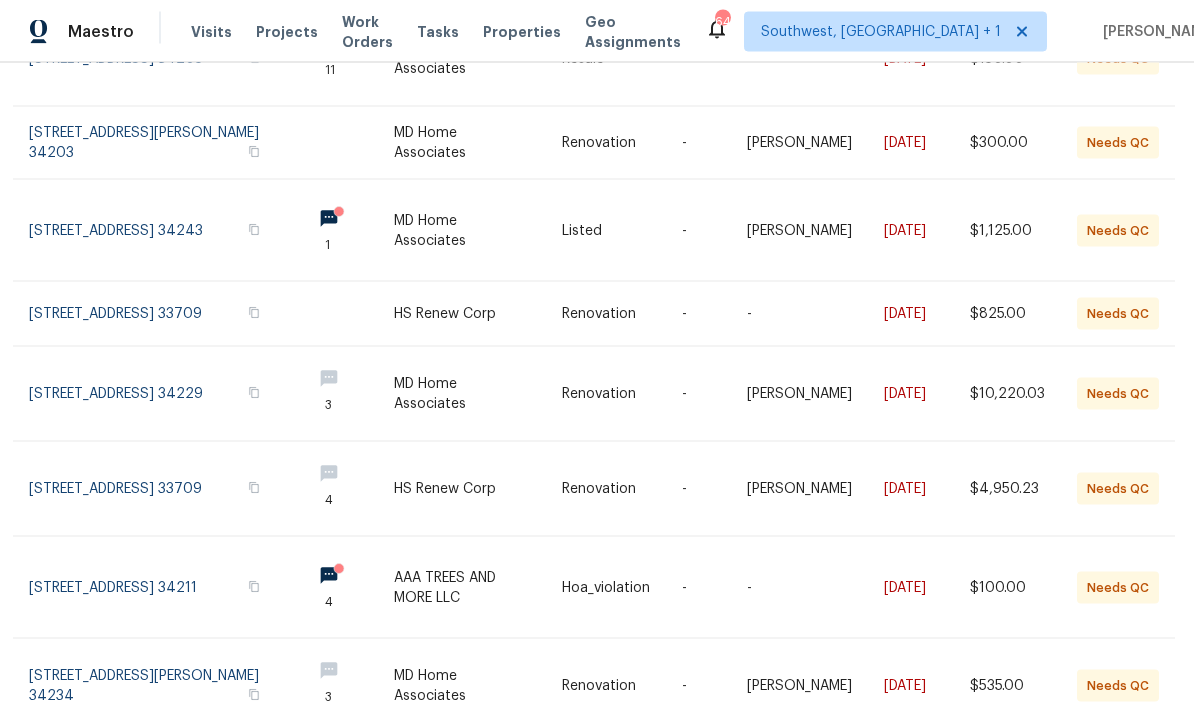 click on "Work Orders Vendor Needs QC [PERSON_NAME] Kind Manager Unclaimed ​ View Reno Index 12 work orders Address Messages Trade Partner Kind HPM Manager Due Date Budget Status [STREET_ADDRESS] MD Home Associates Listed - [PERSON_NAME] [DATE] $750.00 Needs QC [STREET_ADDRESS] 2 MD Home Associates Feedback - - [DATE] $76.00 Needs QC [STREET_ADDRESS] 11 MD Home Associates Resale - - [DATE] $150.00 Needs QC [STREET_ADDRESS][PERSON_NAME] MD Home Associates Renovation - [PERSON_NAME] [DATE] $300.00 Needs QC [STREET_ADDRESS] 1 MD Home Associates Listed - [PERSON_NAME] [DATE] $1,125.00 Needs QC [STREET_ADDRESS] HS Renew Corp Renovation - - [DATE] $825.00 Needs QC [STREET_ADDRESS] 3 MD Home Associates Renovation - [PERSON_NAME] [DATE] $10,220.03 Needs QC [STREET_ADDRESS] 4 HS Renew Corp Renovation - [PERSON_NAME]" at bounding box center (597, 393) 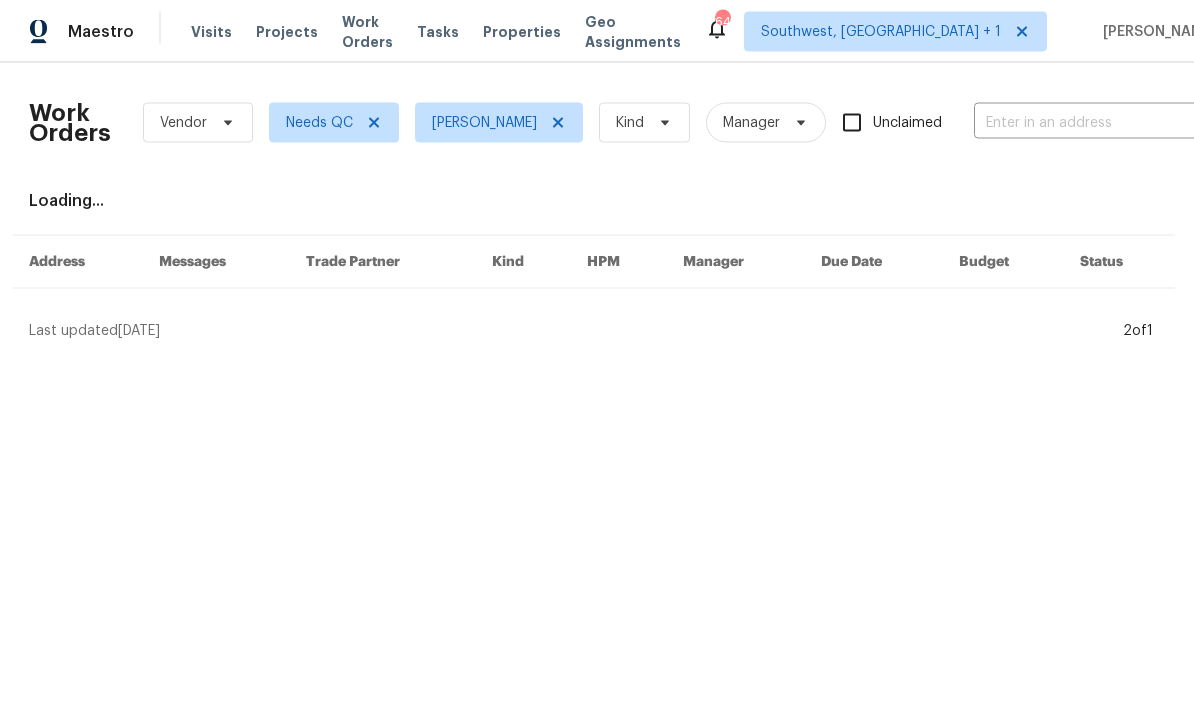 scroll, scrollTop: 0, scrollLeft: 0, axis: both 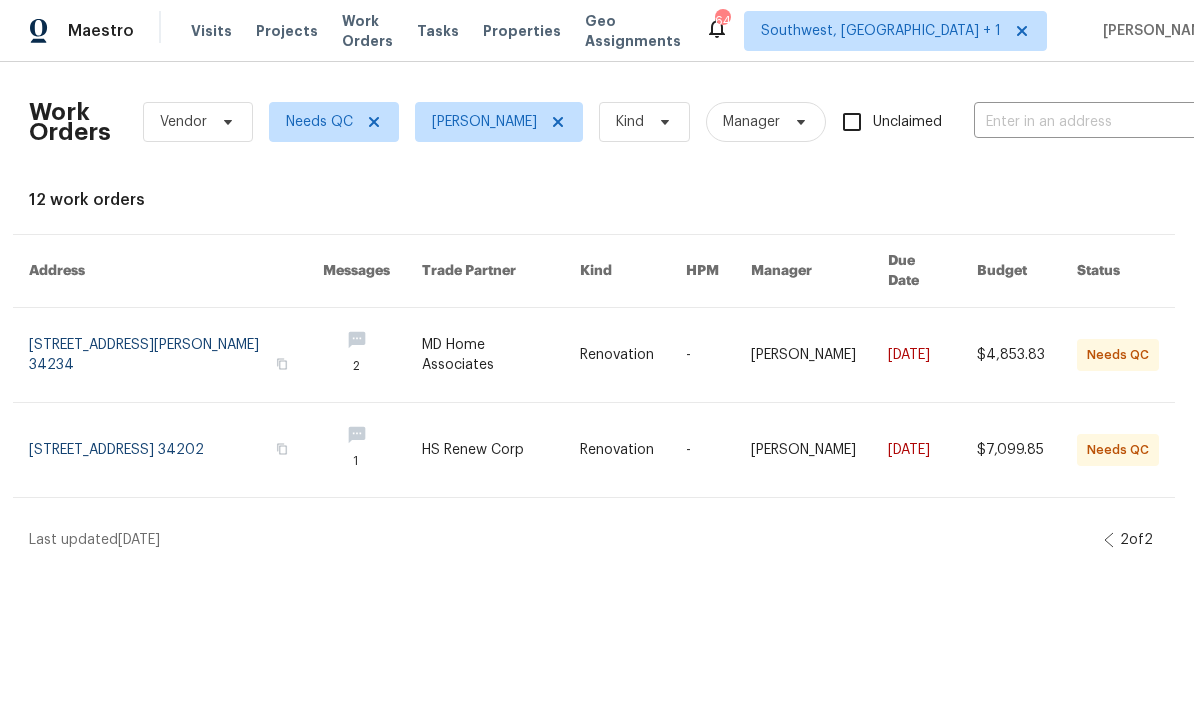 click on "Projects" at bounding box center (287, 32) 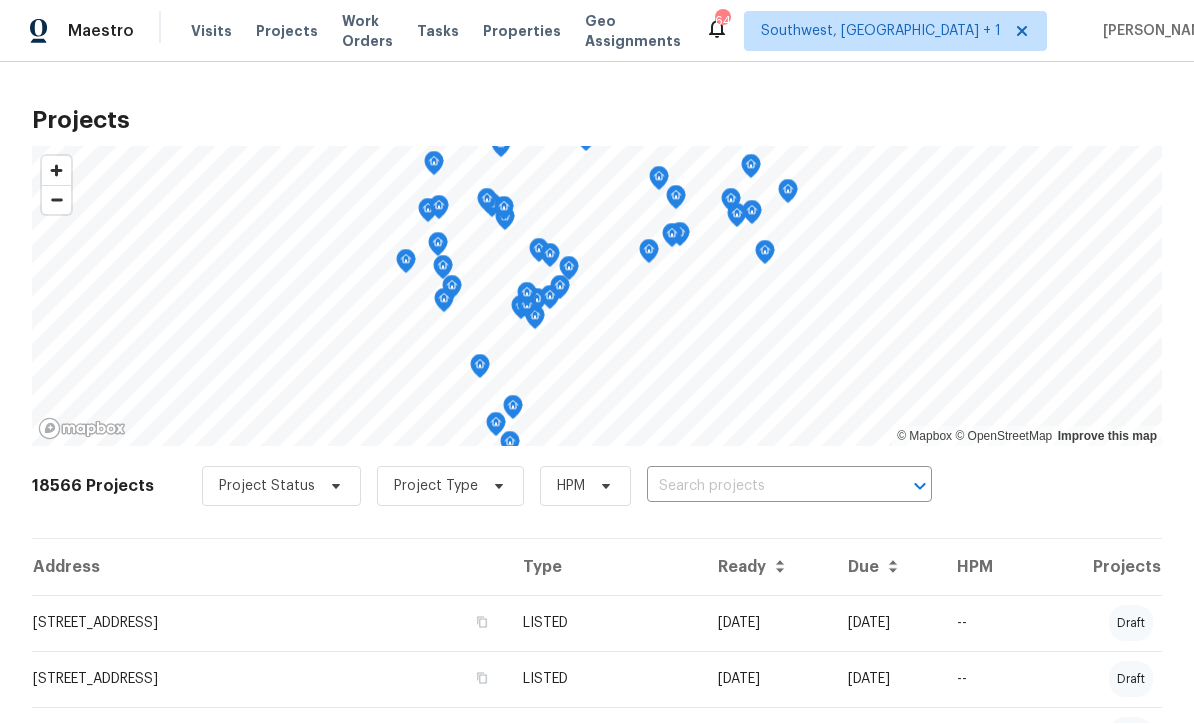scroll, scrollTop: 1, scrollLeft: 0, axis: vertical 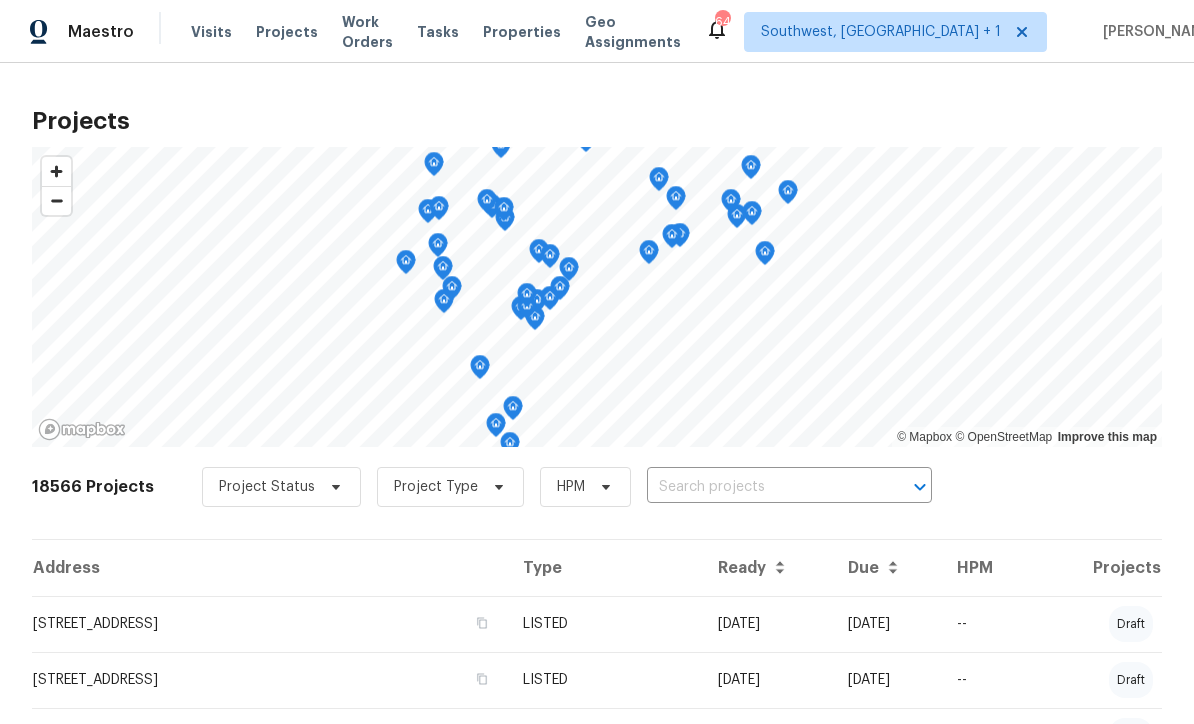 click at bounding box center [761, 487] 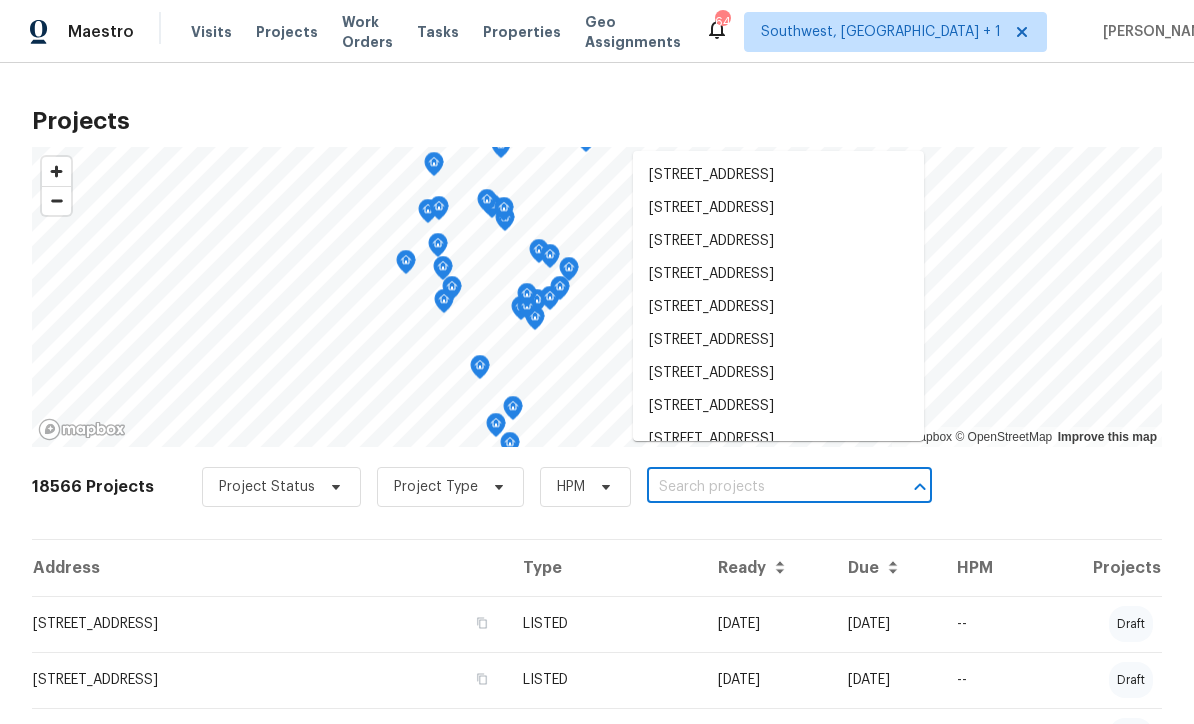 scroll, scrollTop: 0, scrollLeft: 0, axis: both 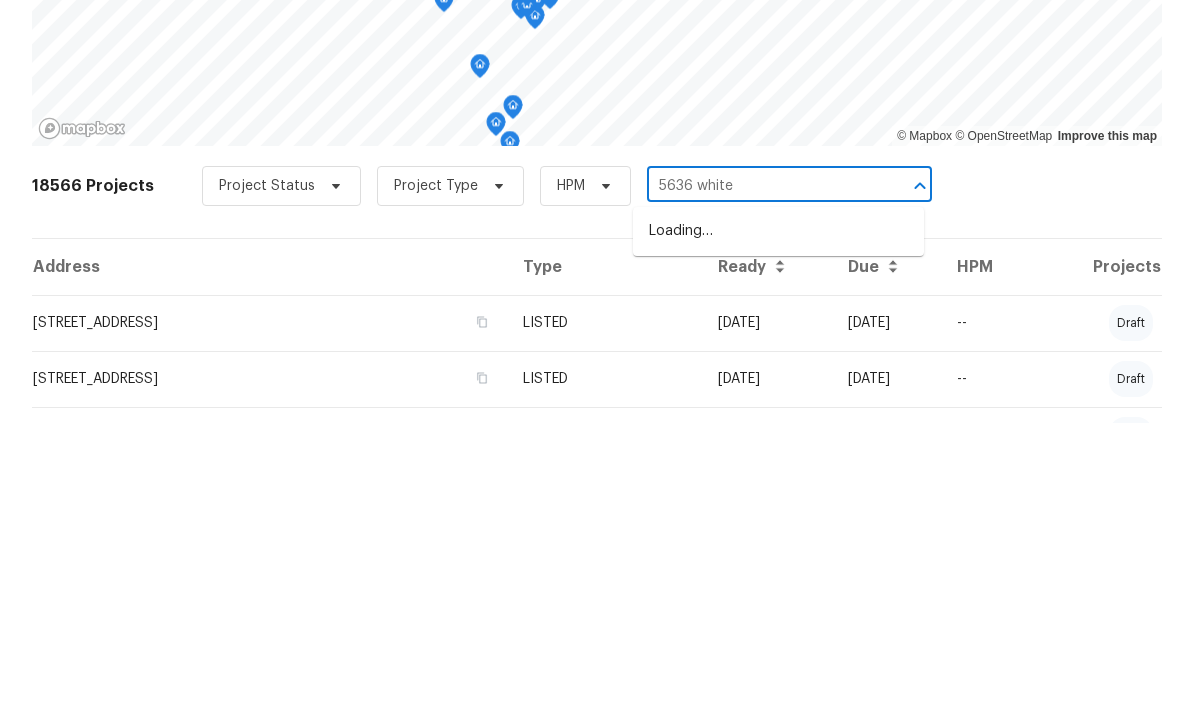 type on "5636 whiteh" 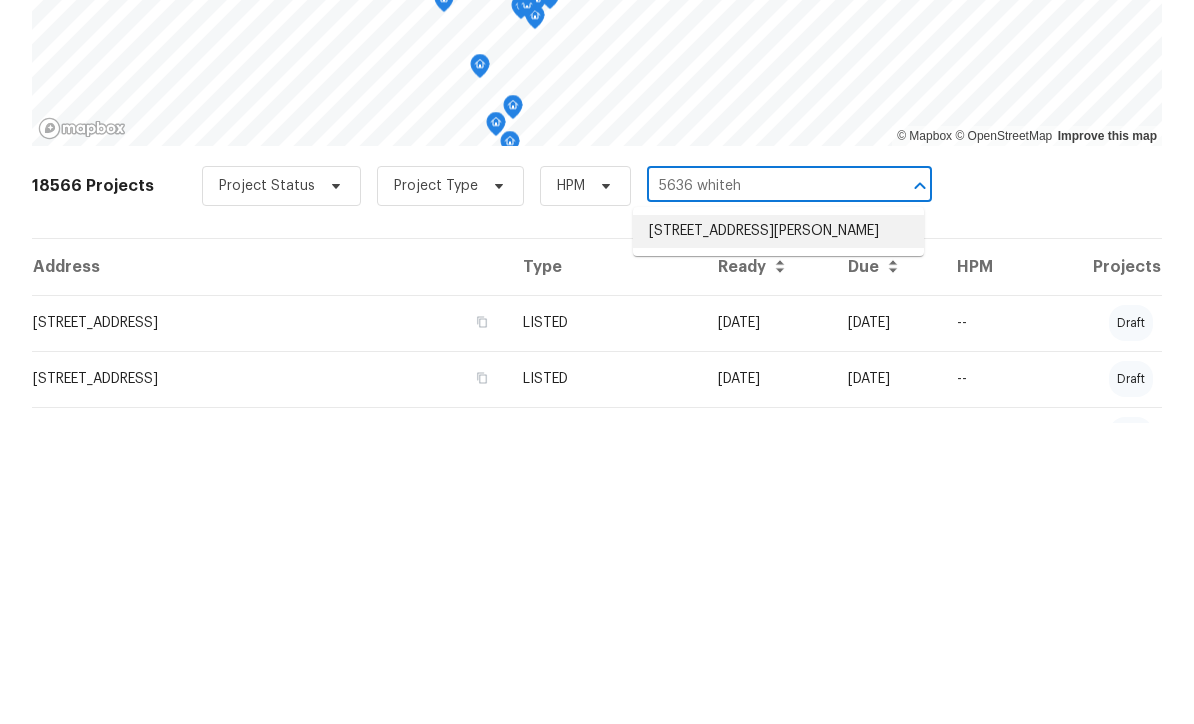 click on "[STREET_ADDRESS][PERSON_NAME]" at bounding box center [778, 532] 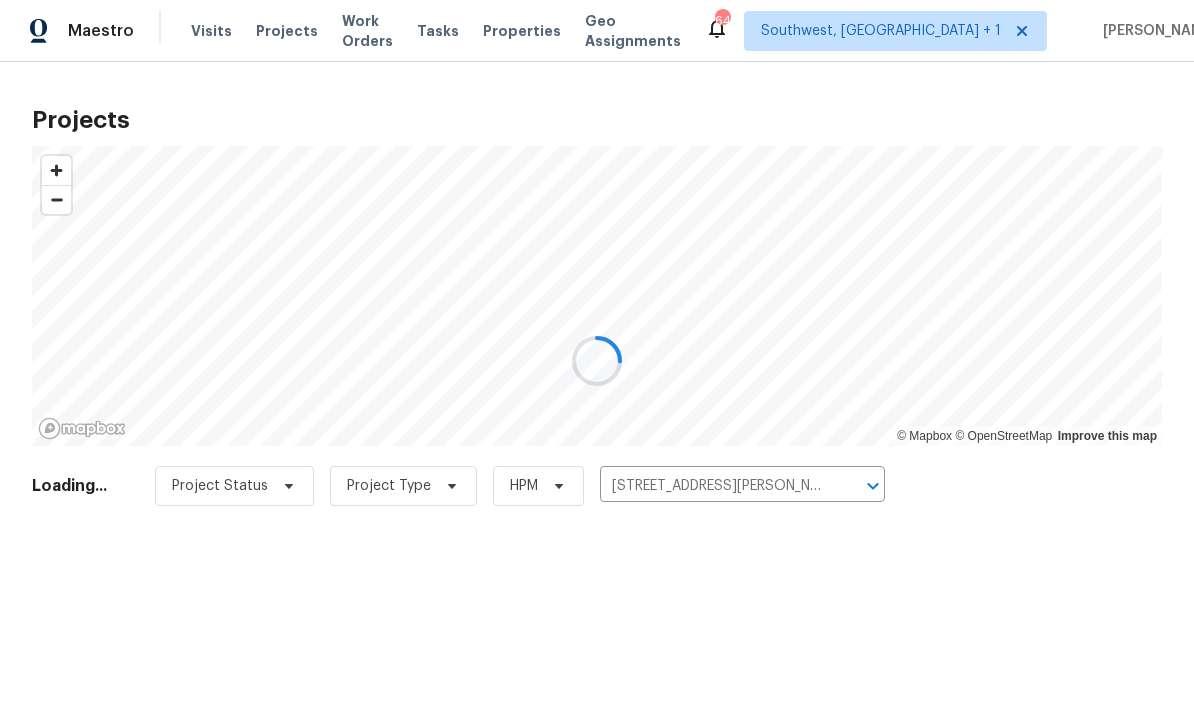 scroll, scrollTop: 1, scrollLeft: 0, axis: vertical 